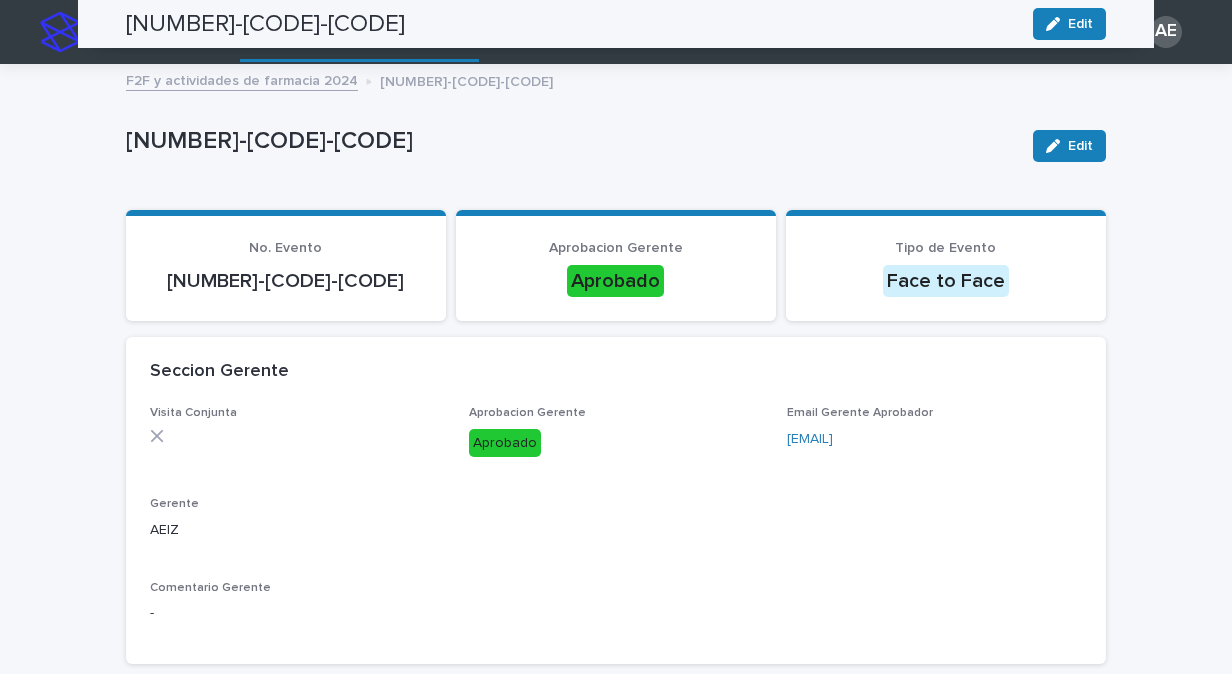 scroll, scrollTop: 0, scrollLeft: 0, axis: both 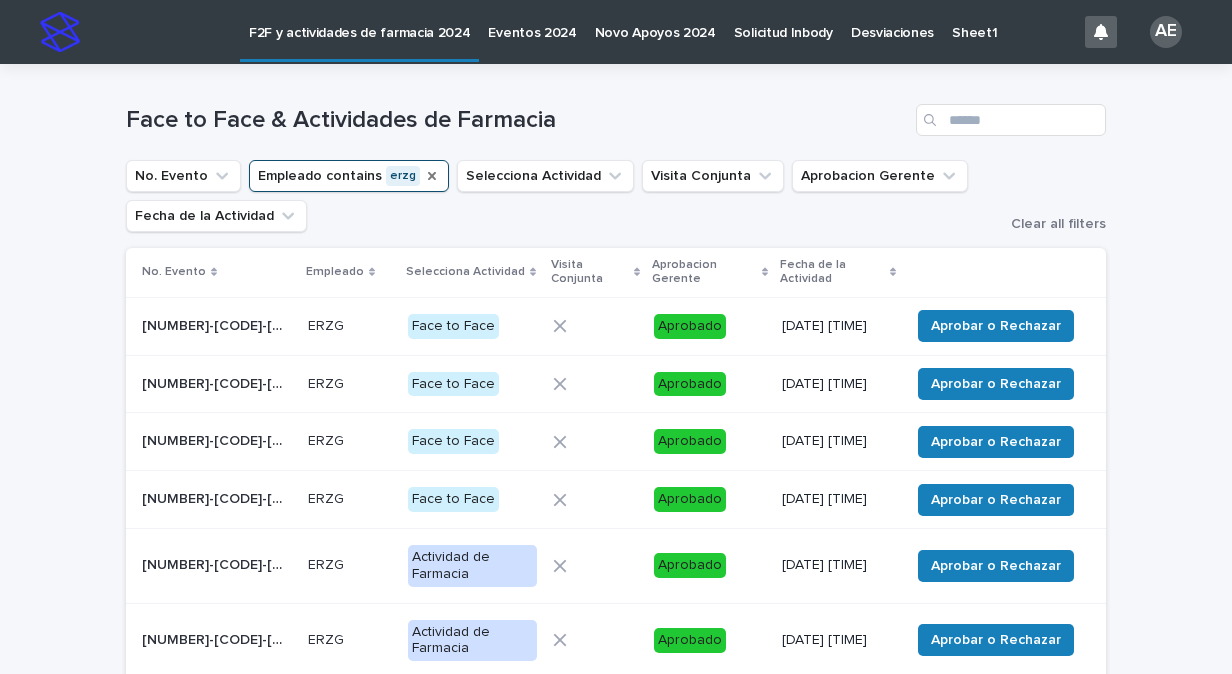 click 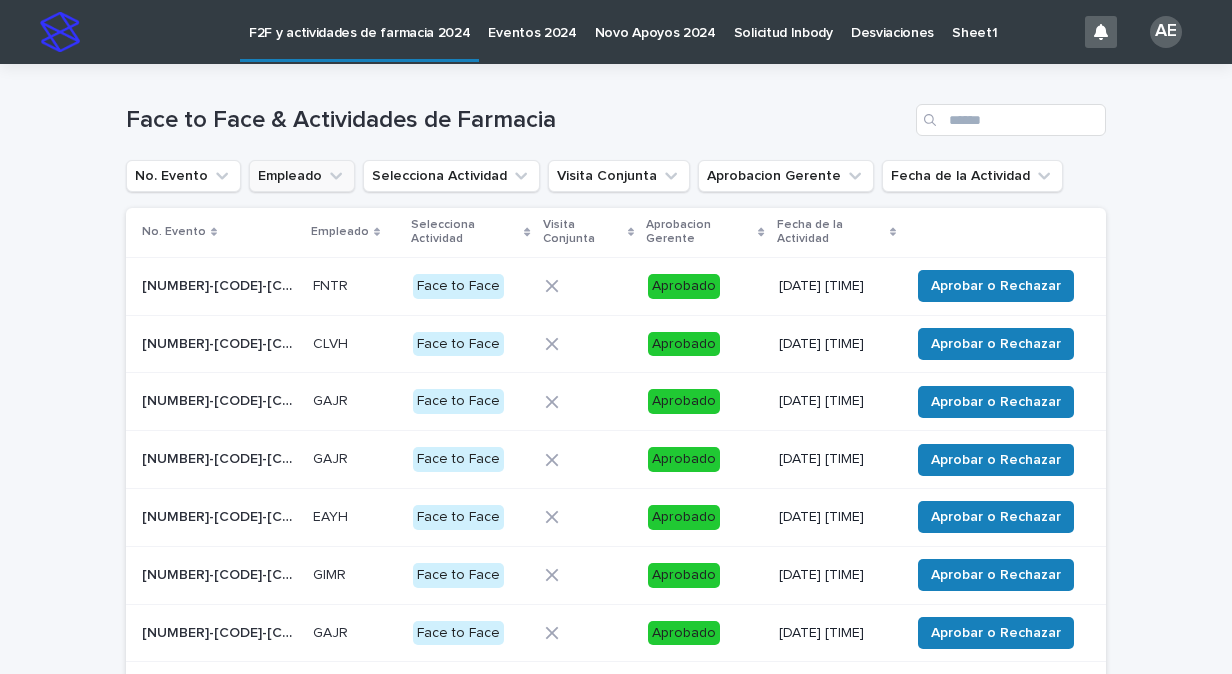 click 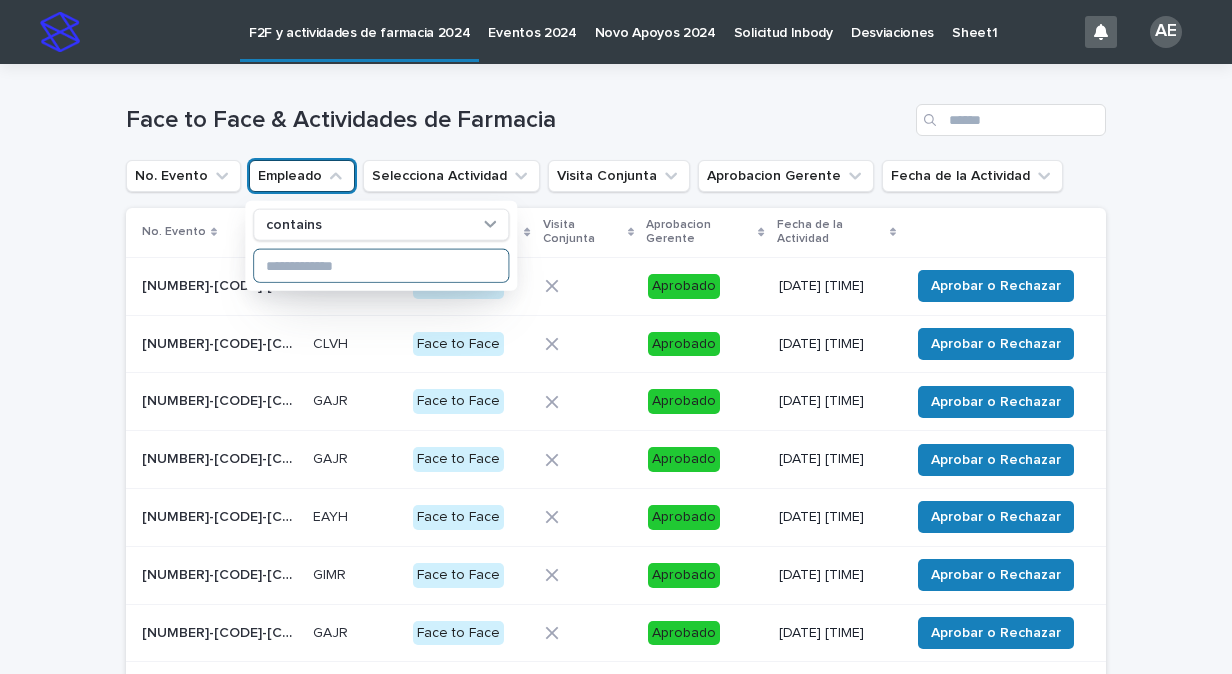 click at bounding box center (381, 266) 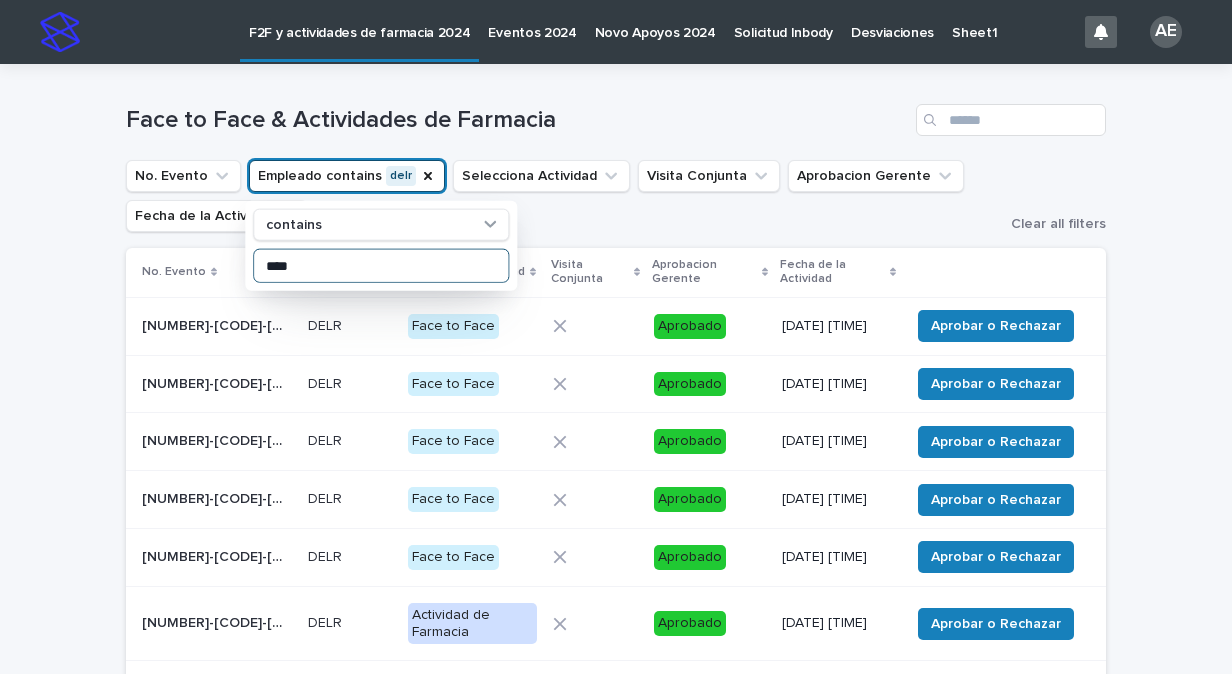 type on "****" 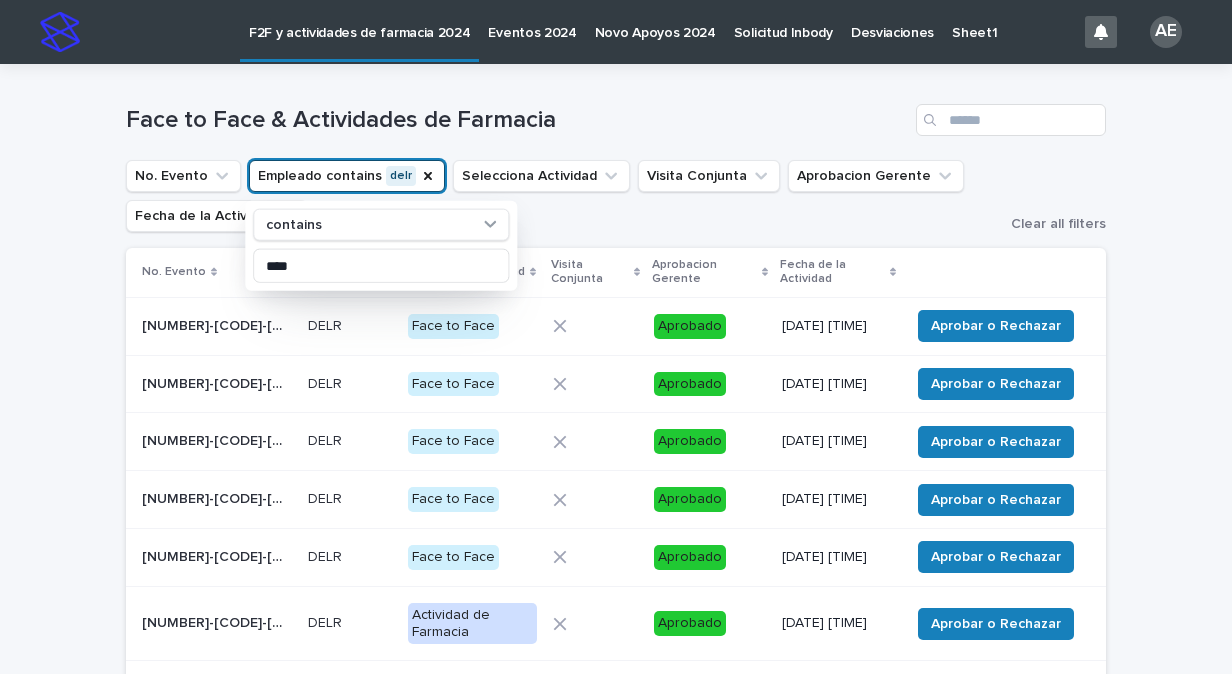 click on "No. Evento [NUMBER]-[CODE]-[CODE] [CODE] contains [CODE] Selecciona Actividad Visita Conjunta Aprobacion Gerente Fecha de la Actividad No. Evento Selecciona Actividad Visita Conjunta Aprobacion Gerente Fecha de la Actividad [NUMBER]-[CODE]-[CODE] [NUMBER]-[CODE]-[CODE] [CODE] [CODE] Face to Face Aprobado [DATE] [TIME] Aprobar o Rechazar [NUMBER]-[CODE]-[CODE] [NUMBER]-[CODE]-[CODE] [CODE] [CODE] Face to Face Aprobado [DATE] [TIME] Aprobar o Rechazar [NUMBER]-[CODE]-[CODE] [NUMBER]-[CODE]-[CODE] [CODE] [CODE] Face to Face Aprobado [DATE] [TIME] Aprobar o Rechazar [NUMBER]-[CODE]-[CODE] [NUMBER]-[CODE]-[CODE] [CODE] [CODE] Face to Face Aprobado [DATE] [TIME] Aprobar o Rechazar [NUMBER]-[CODE]-[CODE] [NUMBER]-[CODE]-[CODE] [CODE] [CODE] Actividad de Farmacia Aprobado [DATE] [TIME] Aprobar o Rechazar" at bounding box center [616, 563] 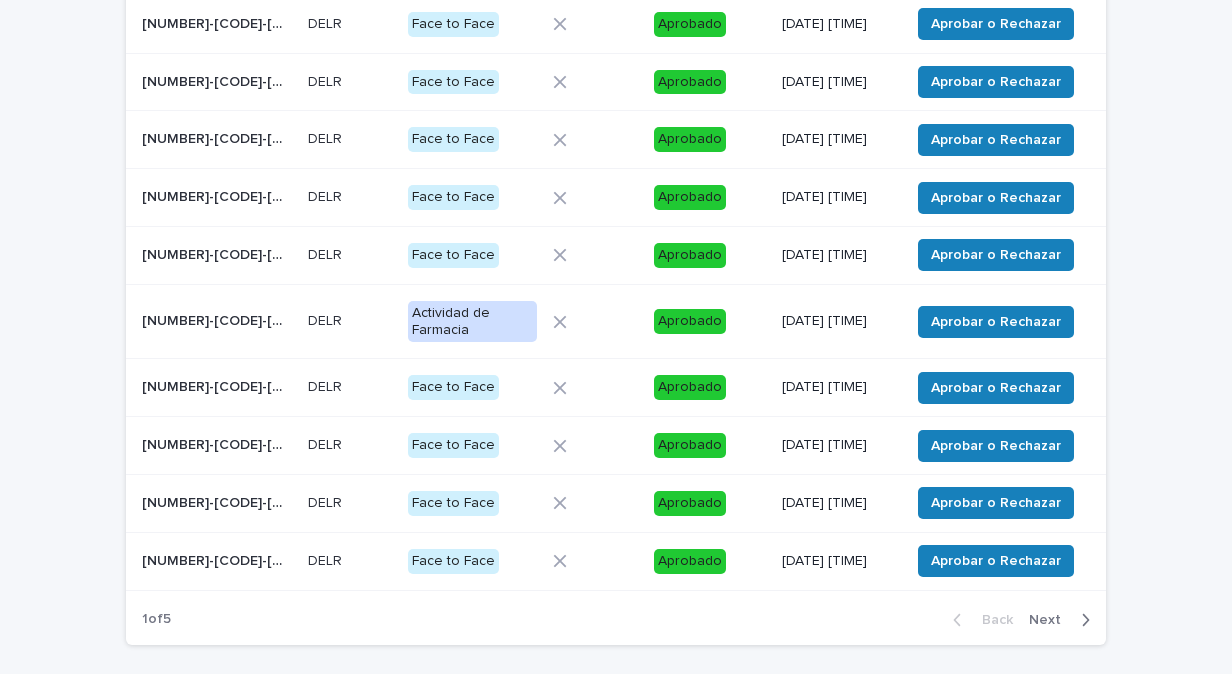 scroll, scrollTop: 353, scrollLeft: 0, axis: vertical 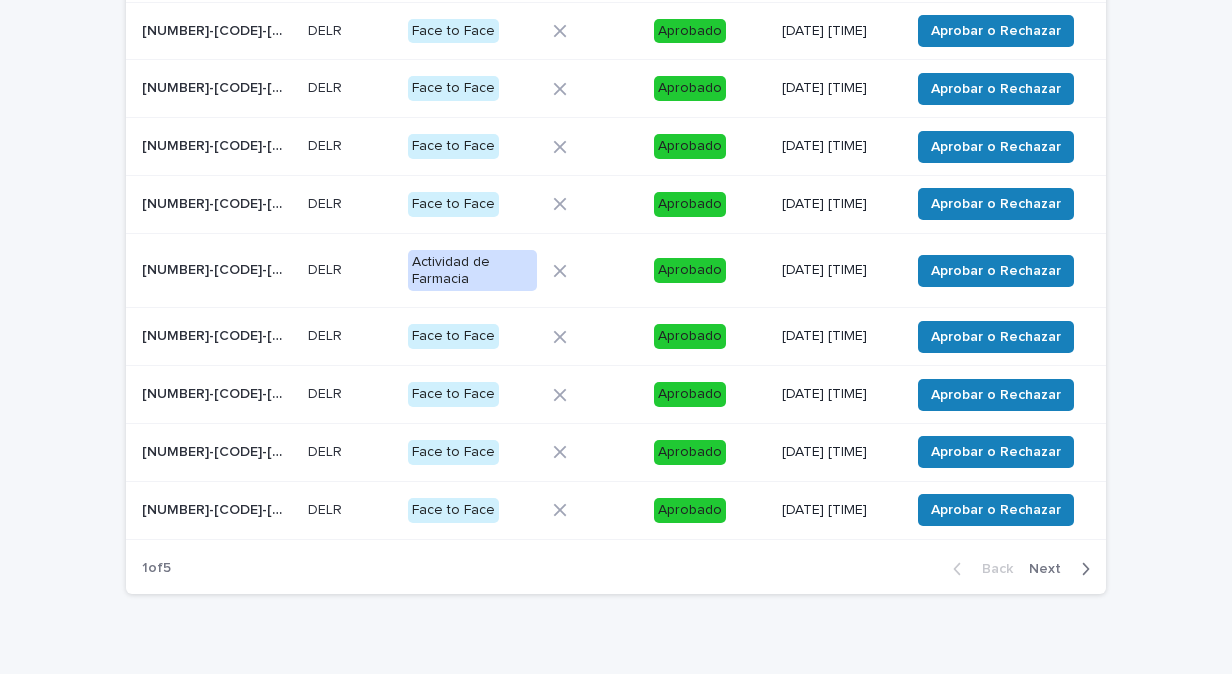 click on "Next" at bounding box center (1051, 569) 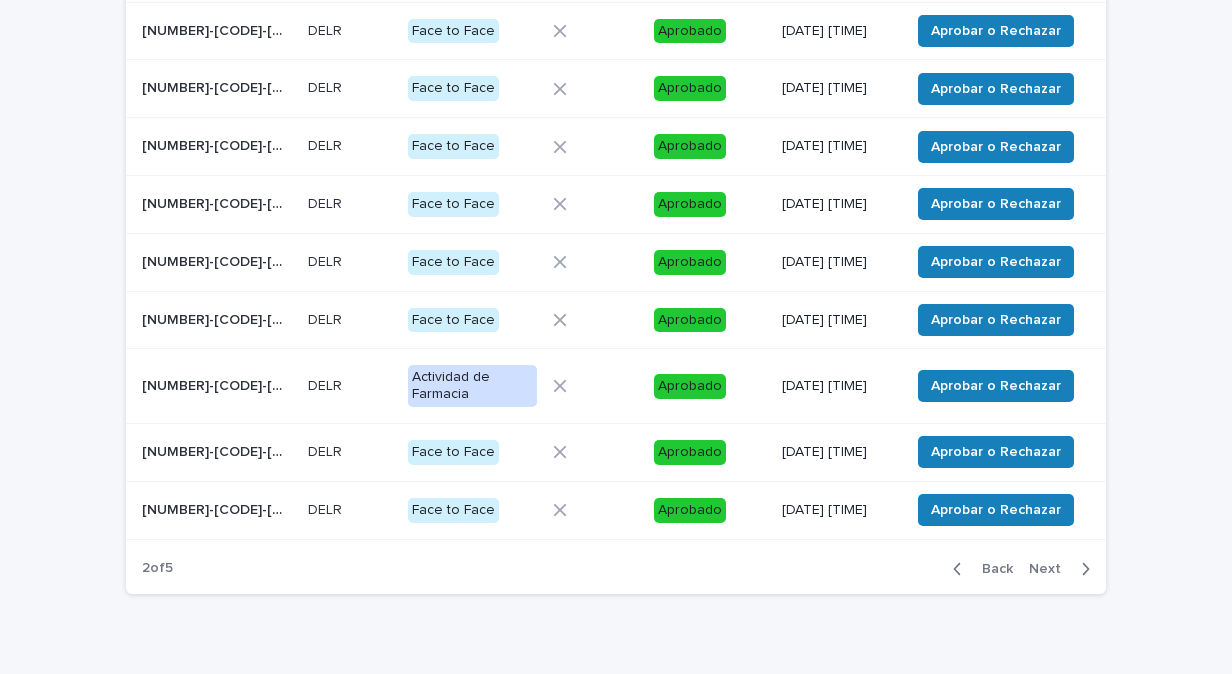 scroll, scrollTop: 358, scrollLeft: 0, axis: vertical 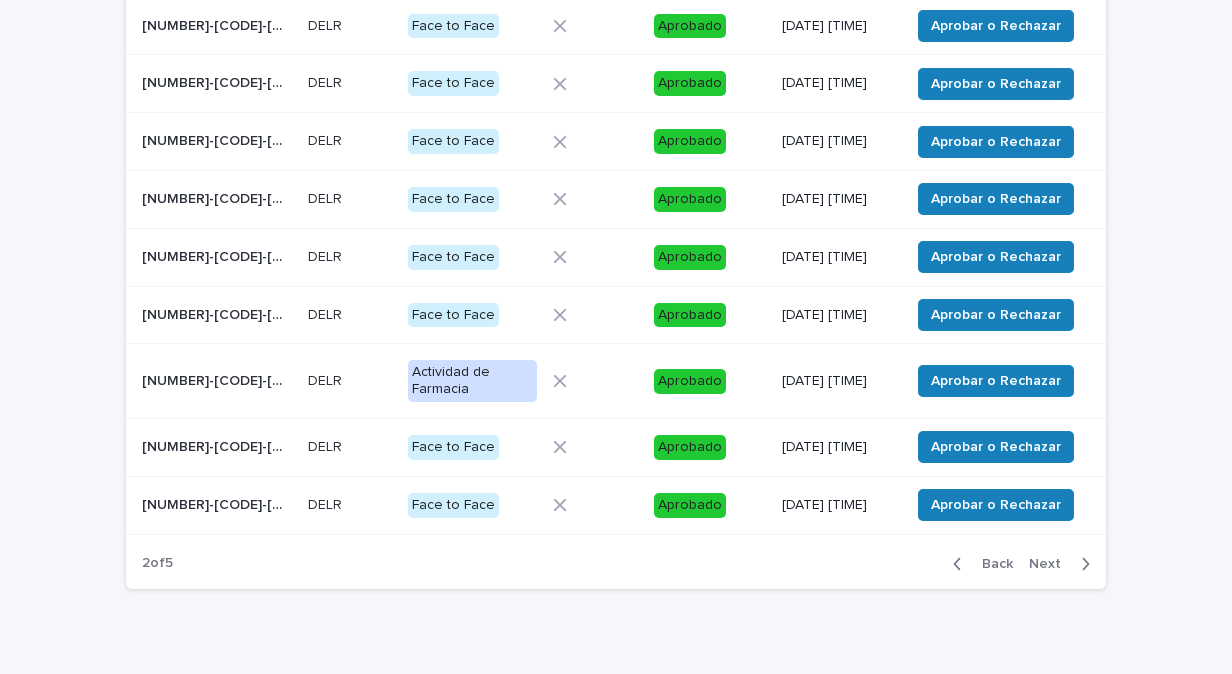 click on "Next" at bounding box center (1051, 564) 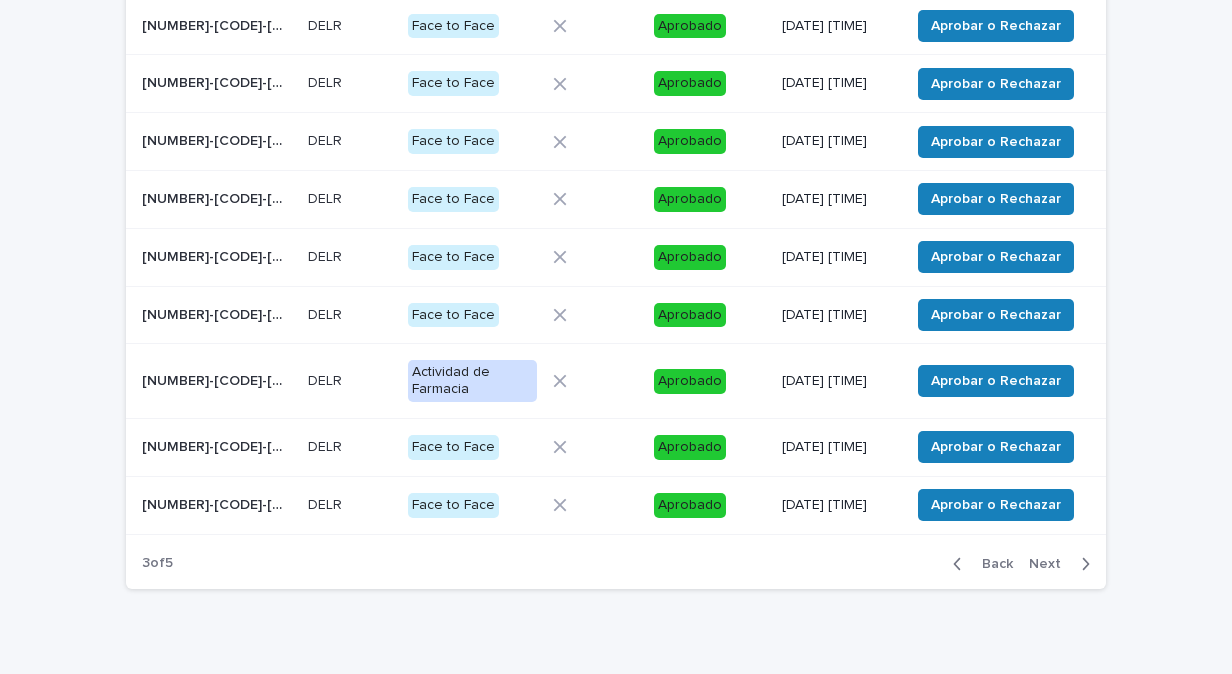 scroll, scrollTop: 362, scrollLeft: 0, axis: vertical 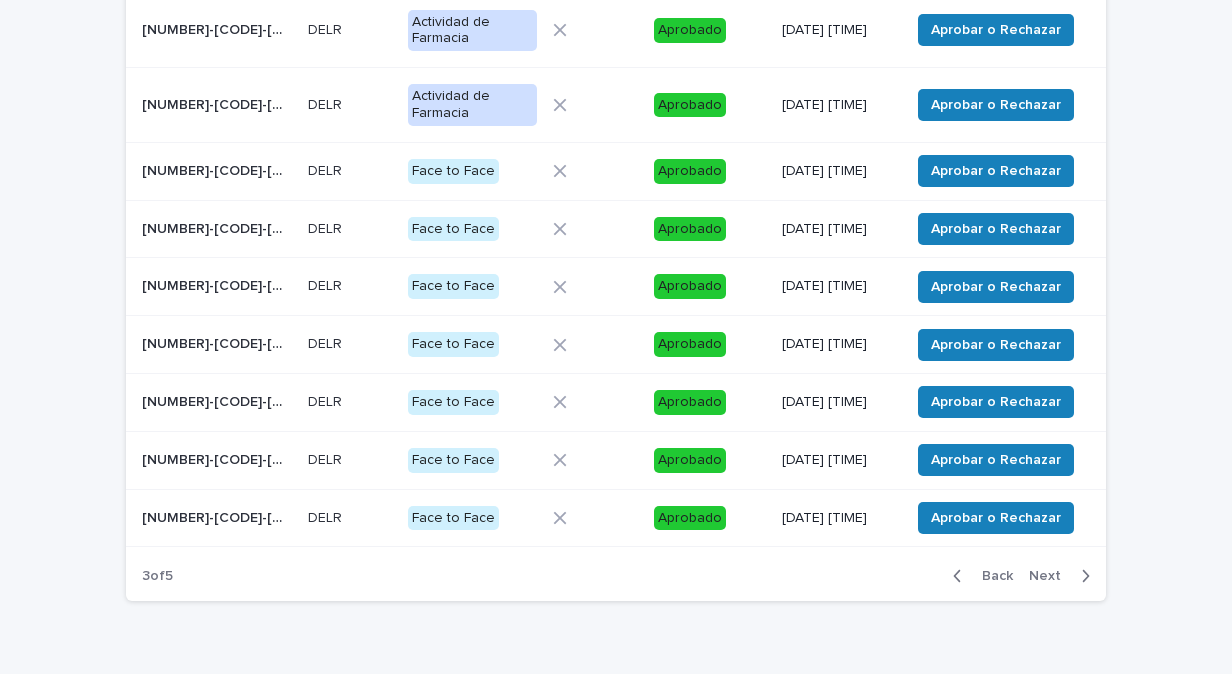 click on "Next" at bounding box center (1051, 576) 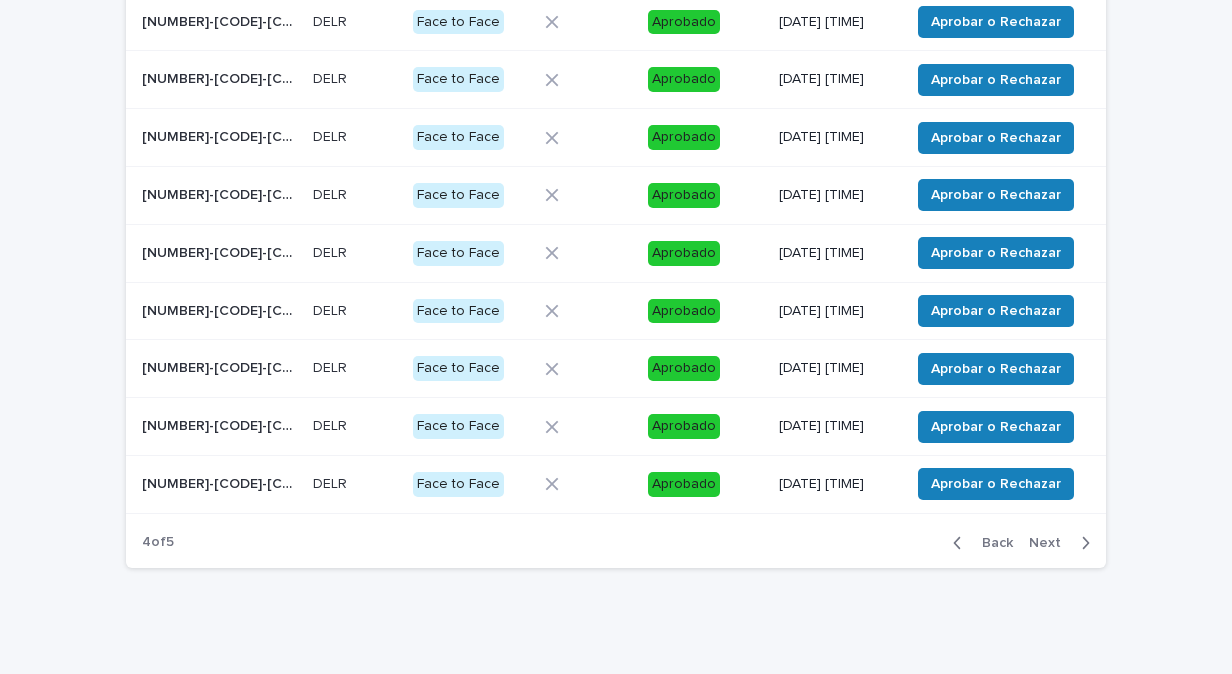 scroll, scrollTop: 332, scrollLeft: 0, axis: vertical 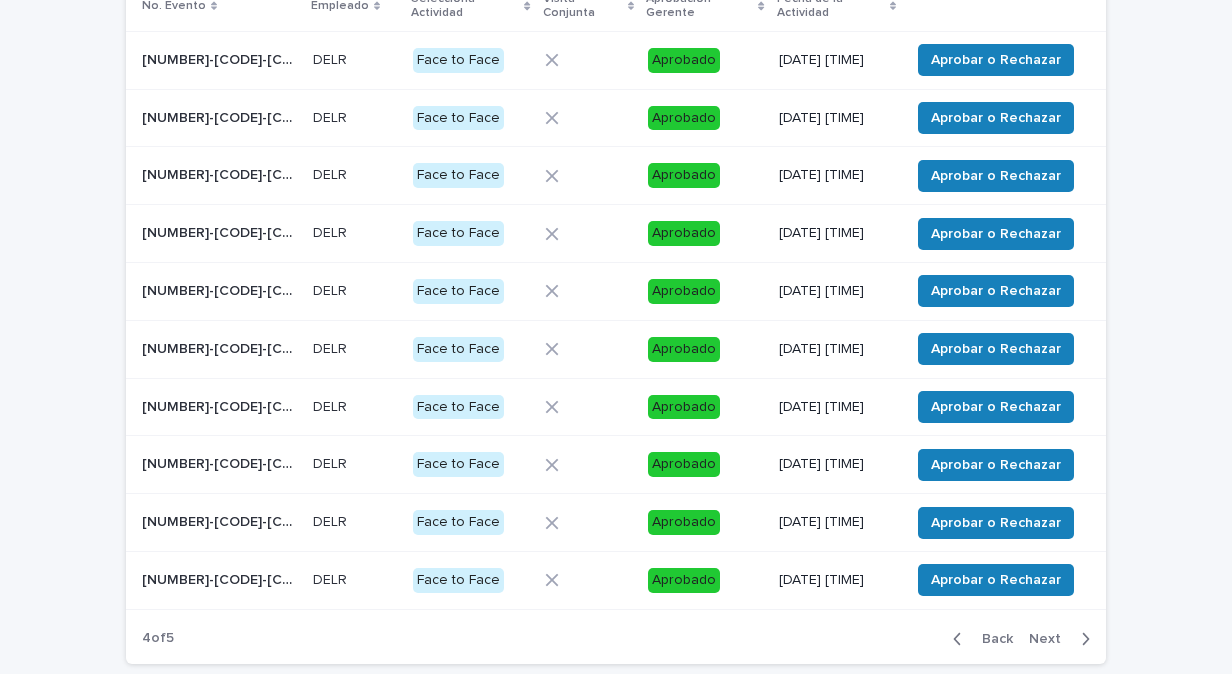 click at bounding box center [589, 234] 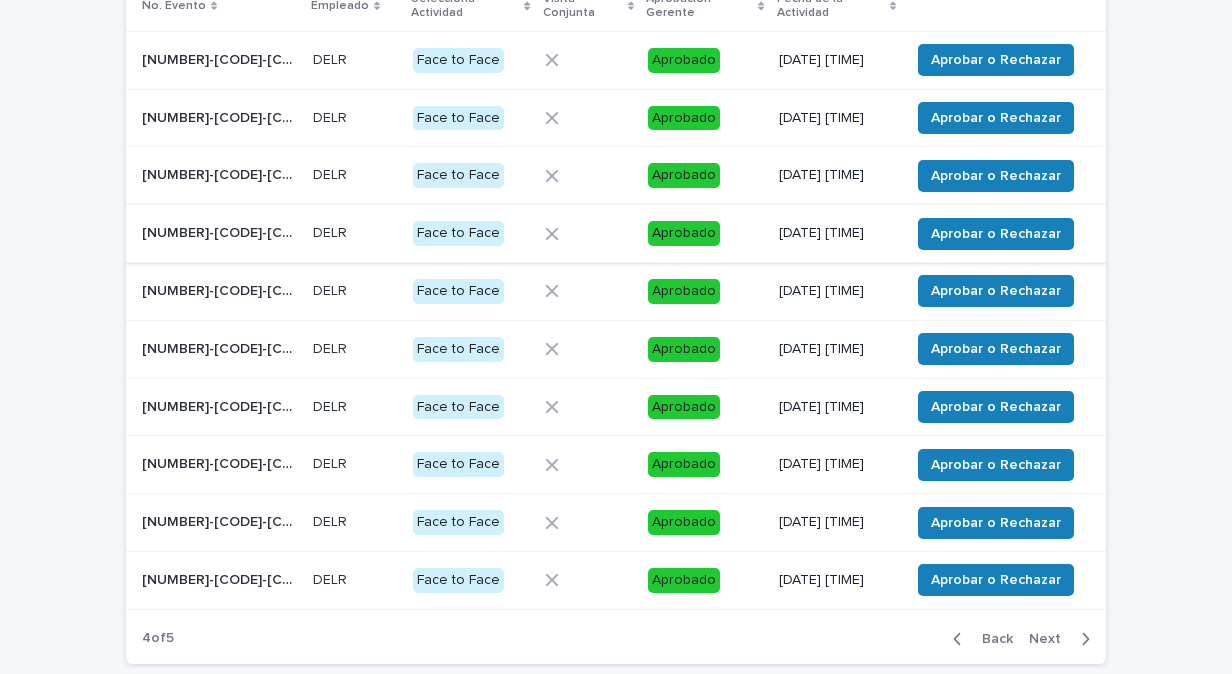 scroll, scrollTop: 0, scrollLeft: 0, axis: both 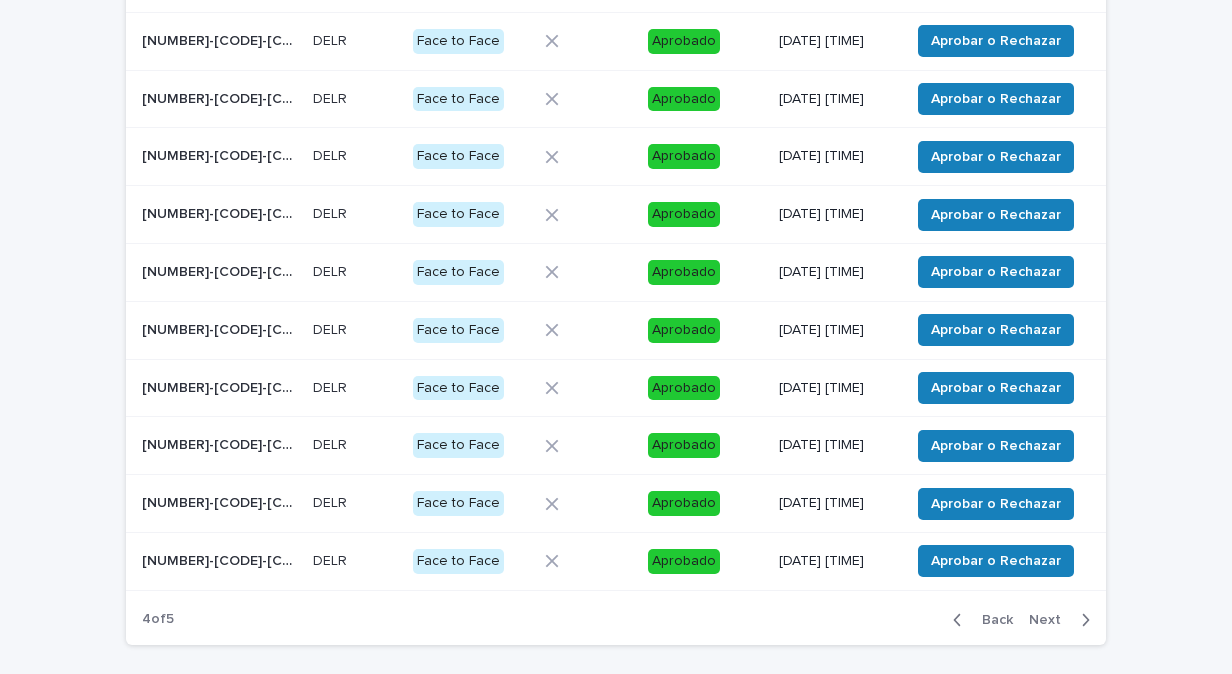 click on "Aprobado" at bounding box center [705, 156] 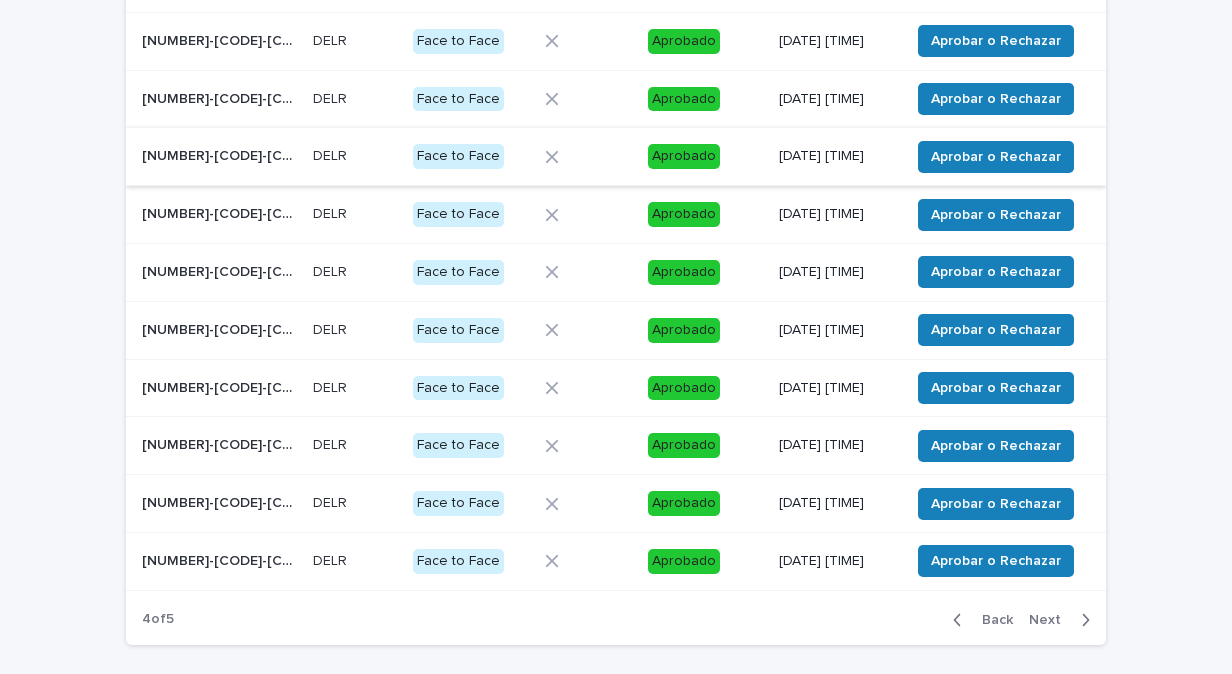 scroll, scrollTop: 0, scrollLeft: 0, axis: both 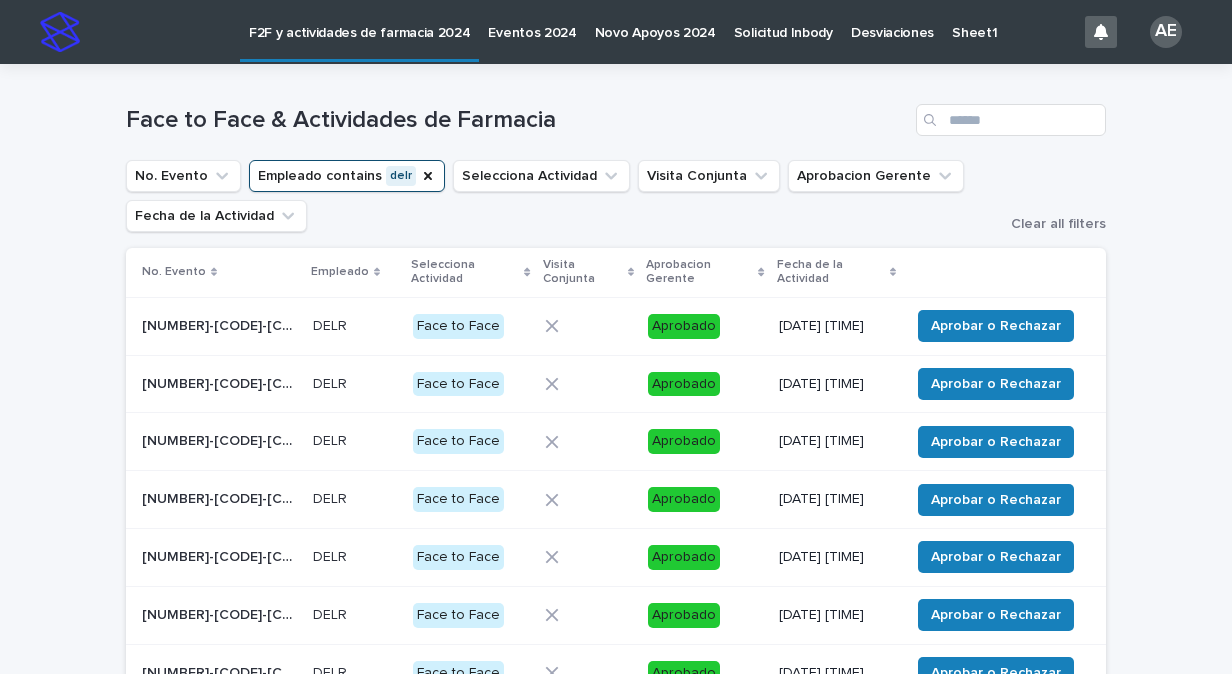 click on "[DATE] [TIME]" at bounding box center (836, 441) 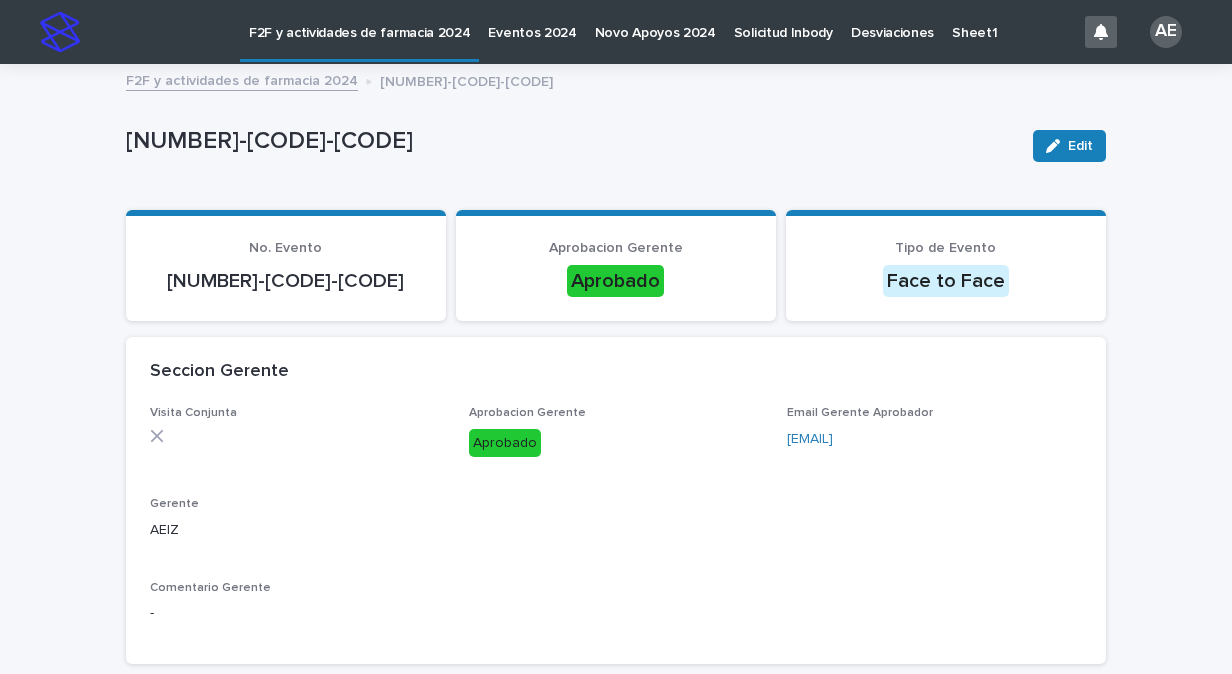 click on "Edit" at bounding box center (1065, 146) 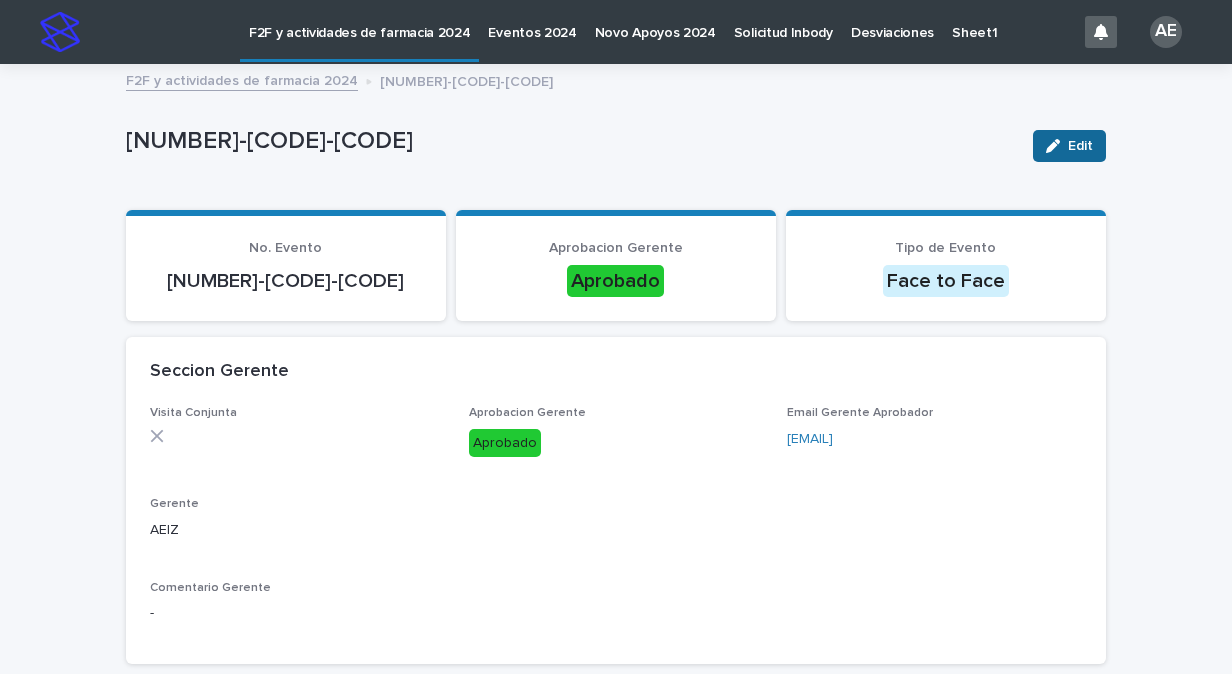 click at bounding box center [1057, 146] 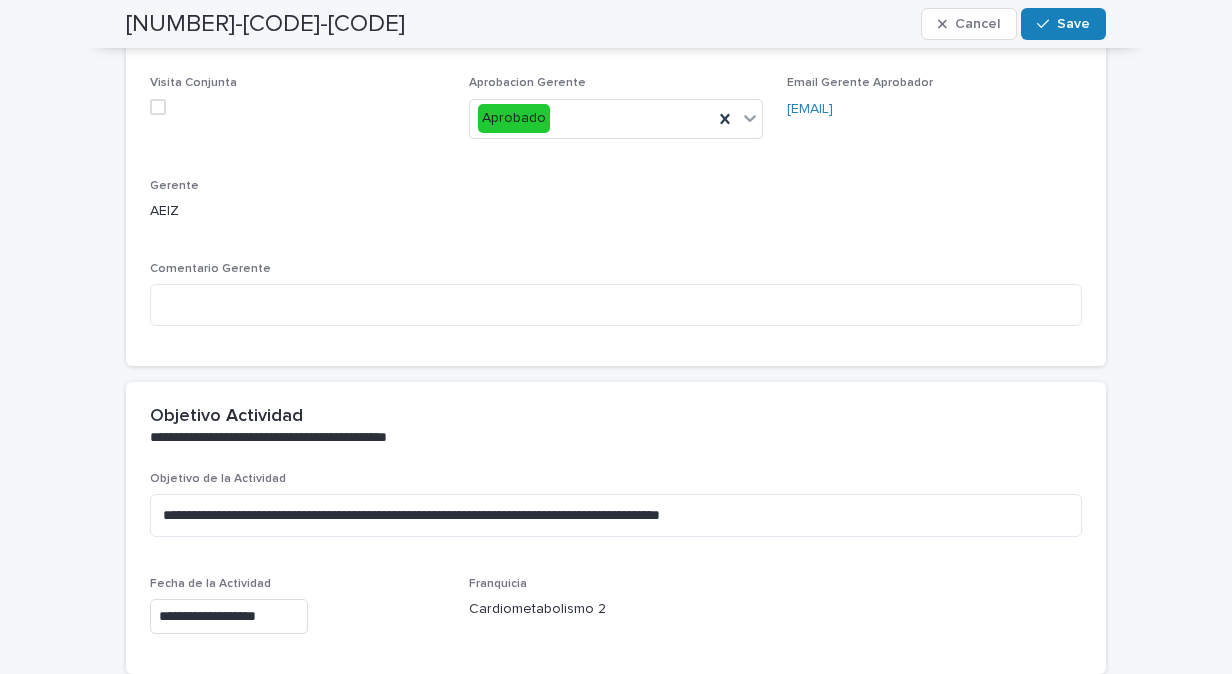 scroll, scrollTop: 371, scrollLeft: 0, axis: vertical 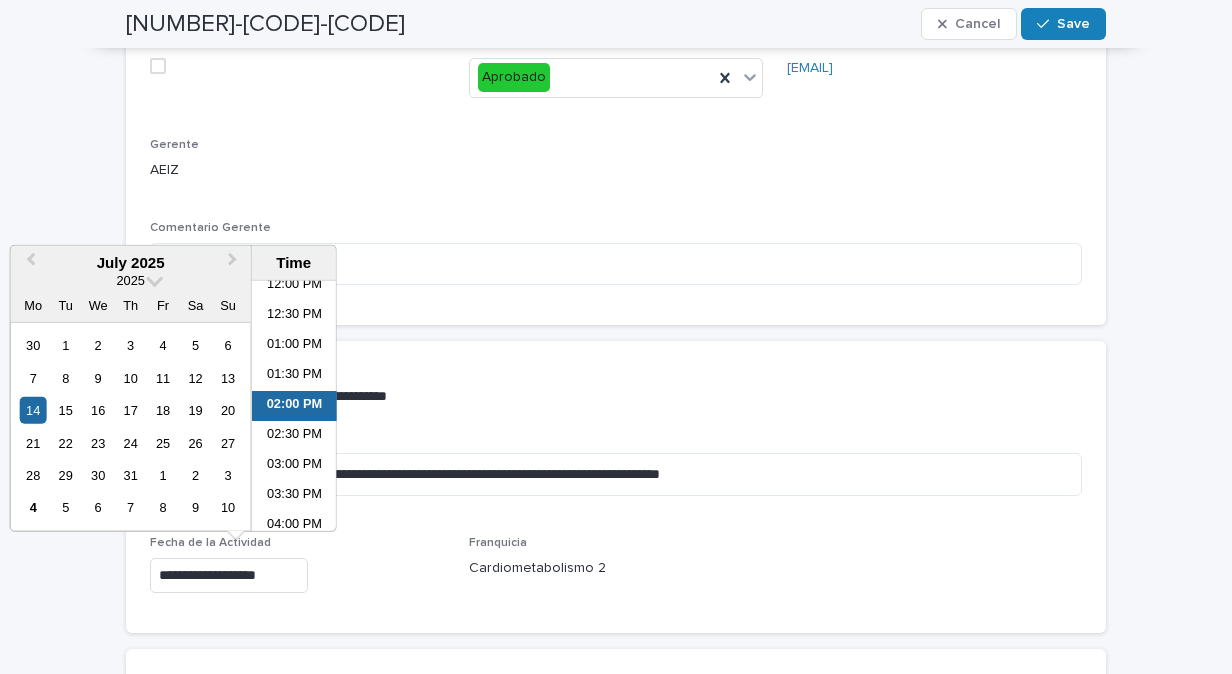 click on "**********" at bounding box center (229, 575) 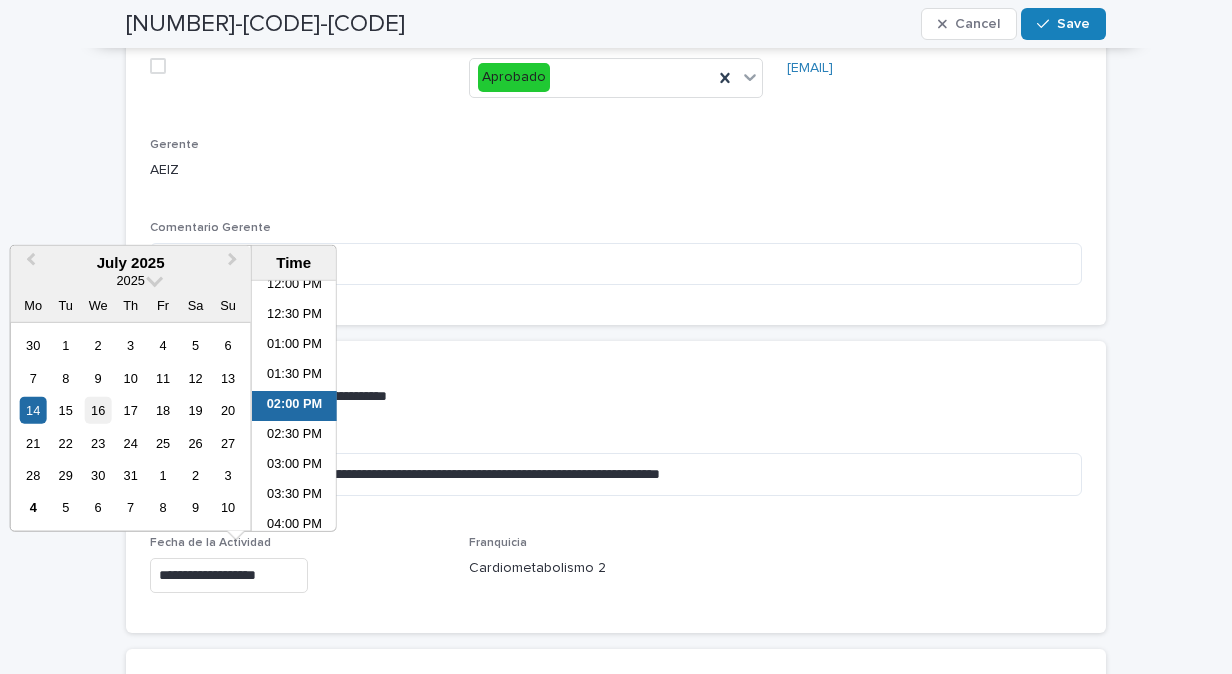 click on "16" at bounding box center [98, 410] 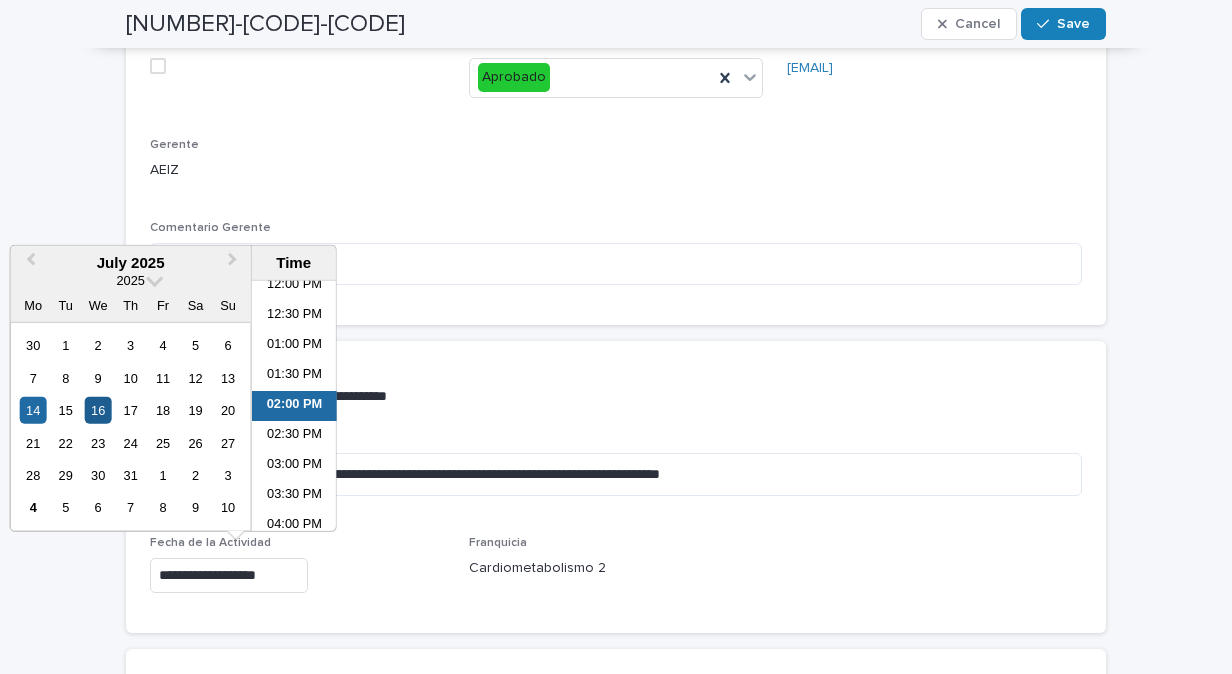 type on "**********" 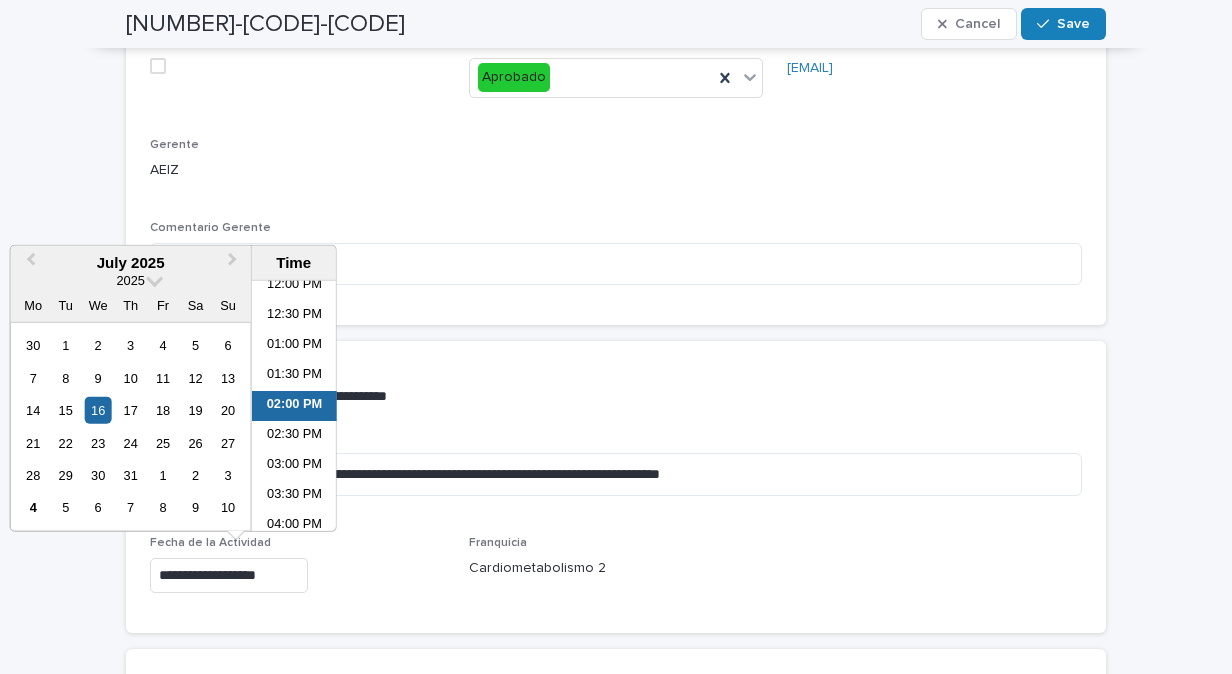 click on "**********" at bounding box center (616, 385) 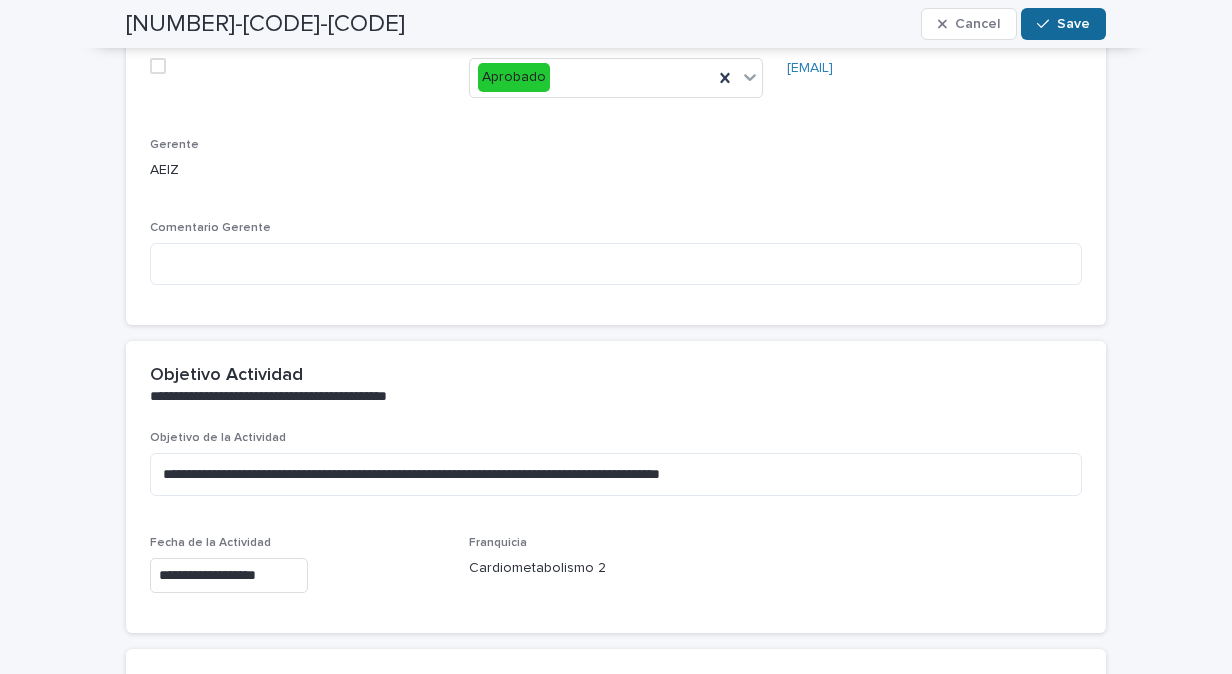 click on "Save" at bounding box center [1073, 24] 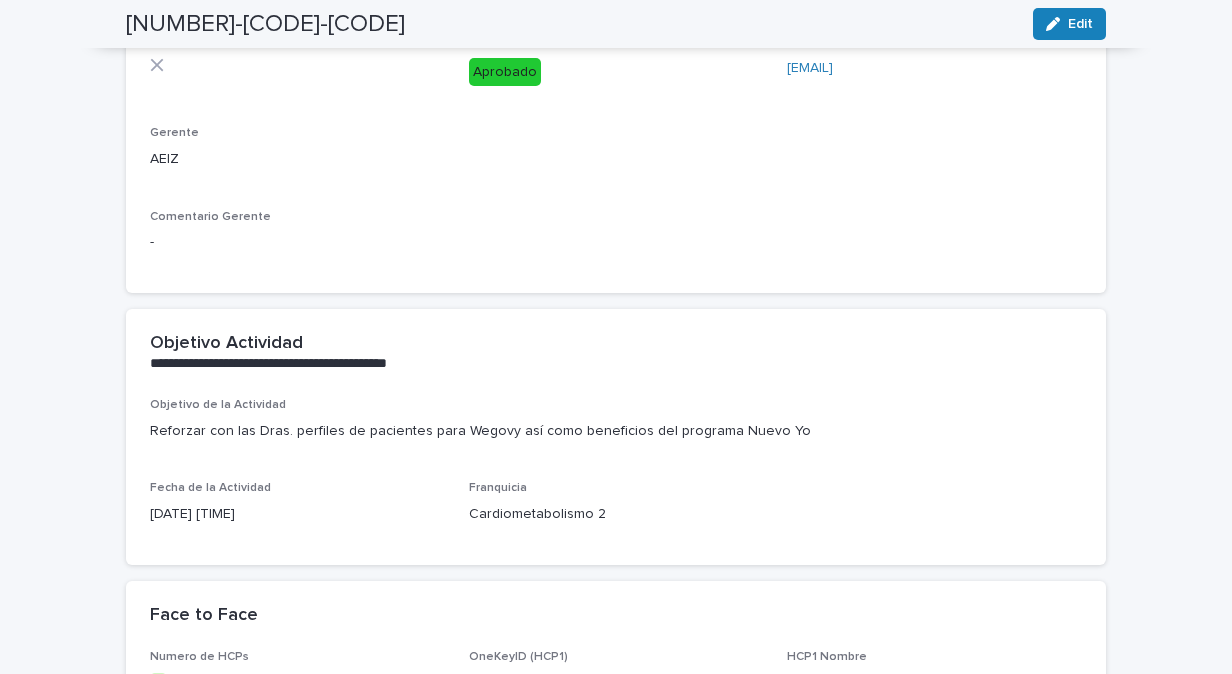 scroll, scrollTop: 294, scrollLeft: 0, axis: vertical 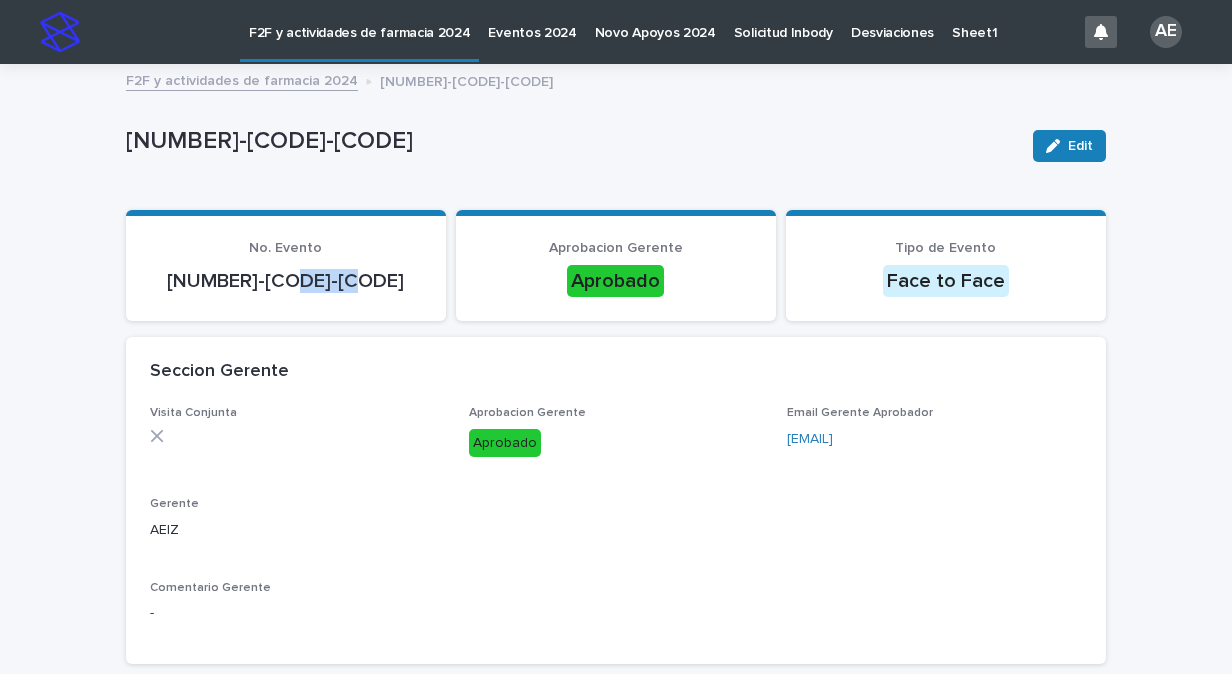 drag, startPoint x: 310, startPoint y: 280, endPoint x: 374, endPoint y: 279, distance: 64.00781 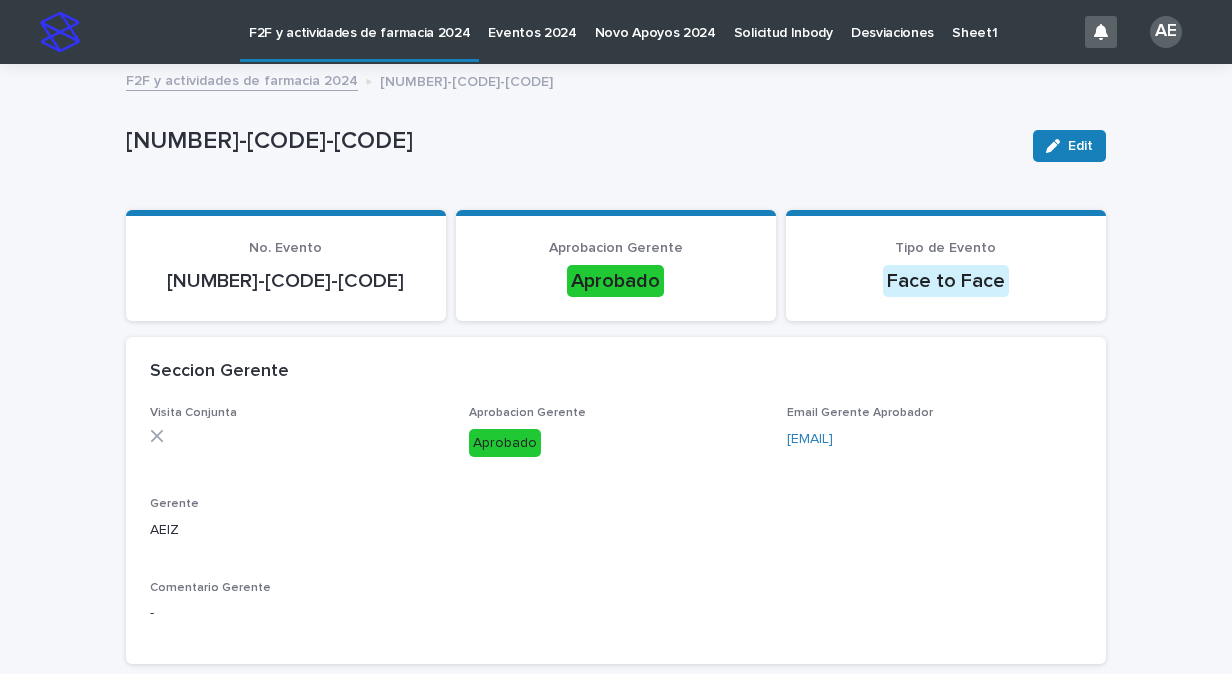 drag, startPoint x: 374, startPoint y: 279, endPoint x: 257, endPoint y: 280, distance: 117.00427 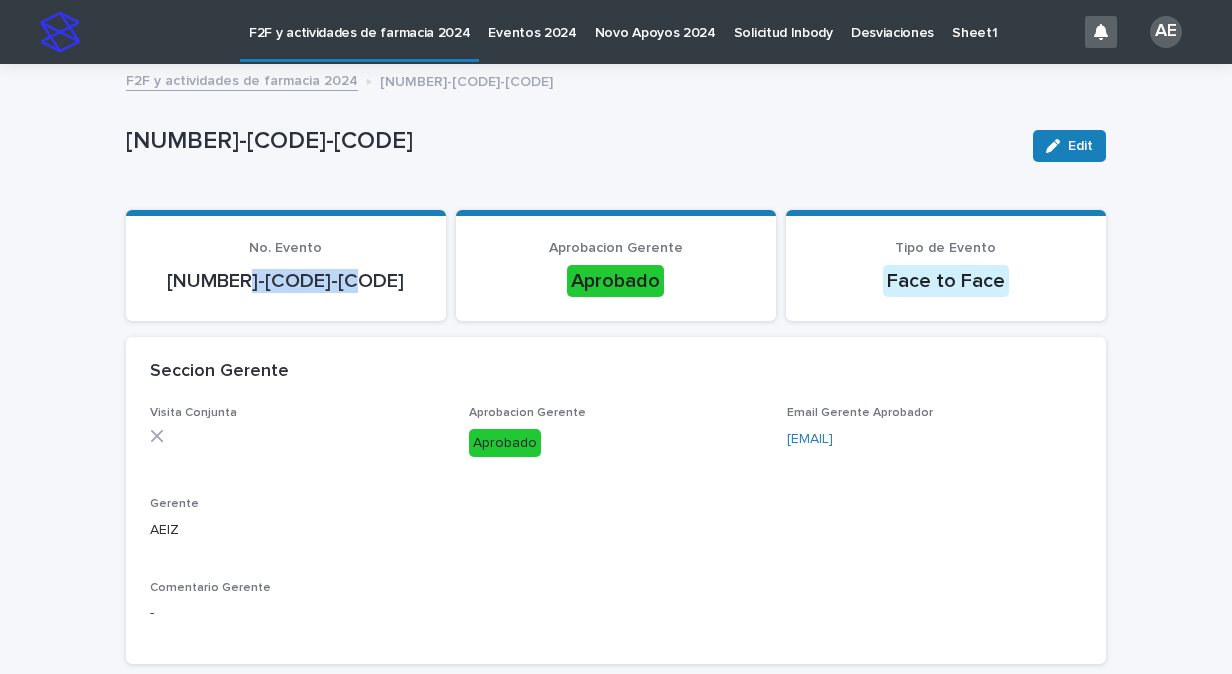 drag, startPoint x: 251, startPoint y: 279, endPoint x: 380, endPoint y: 279, distance: 129 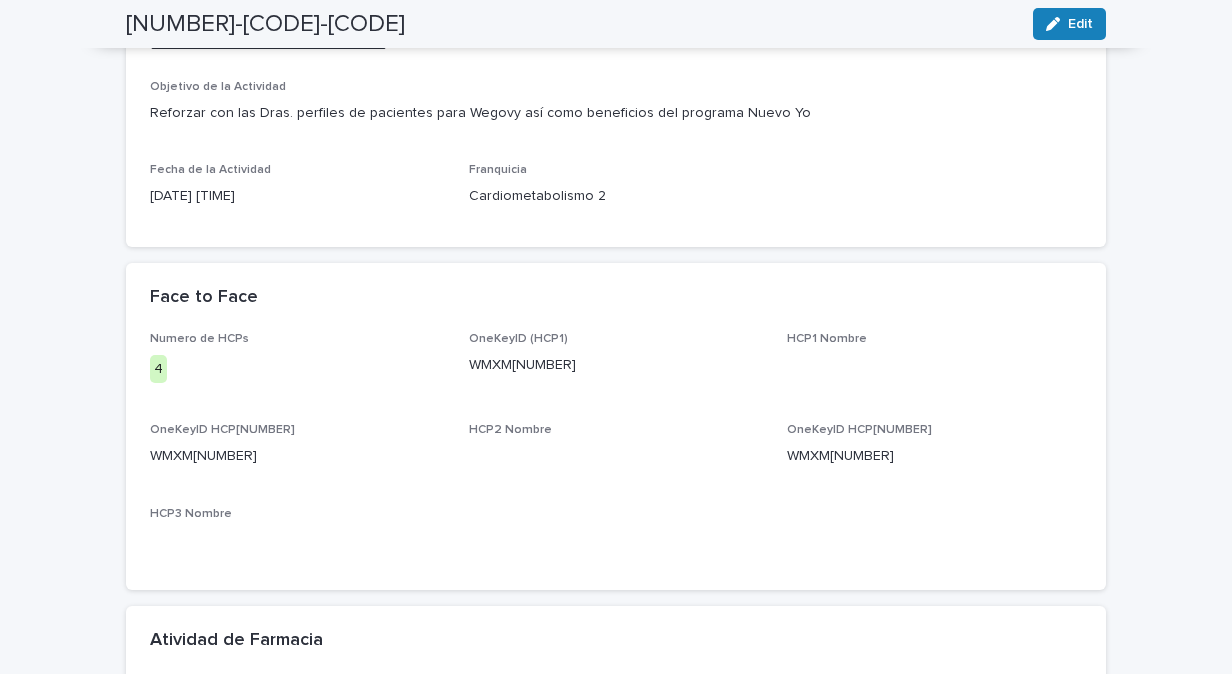 scroll, scrollTop: 691, scrollLeft: 0, axis: vertical 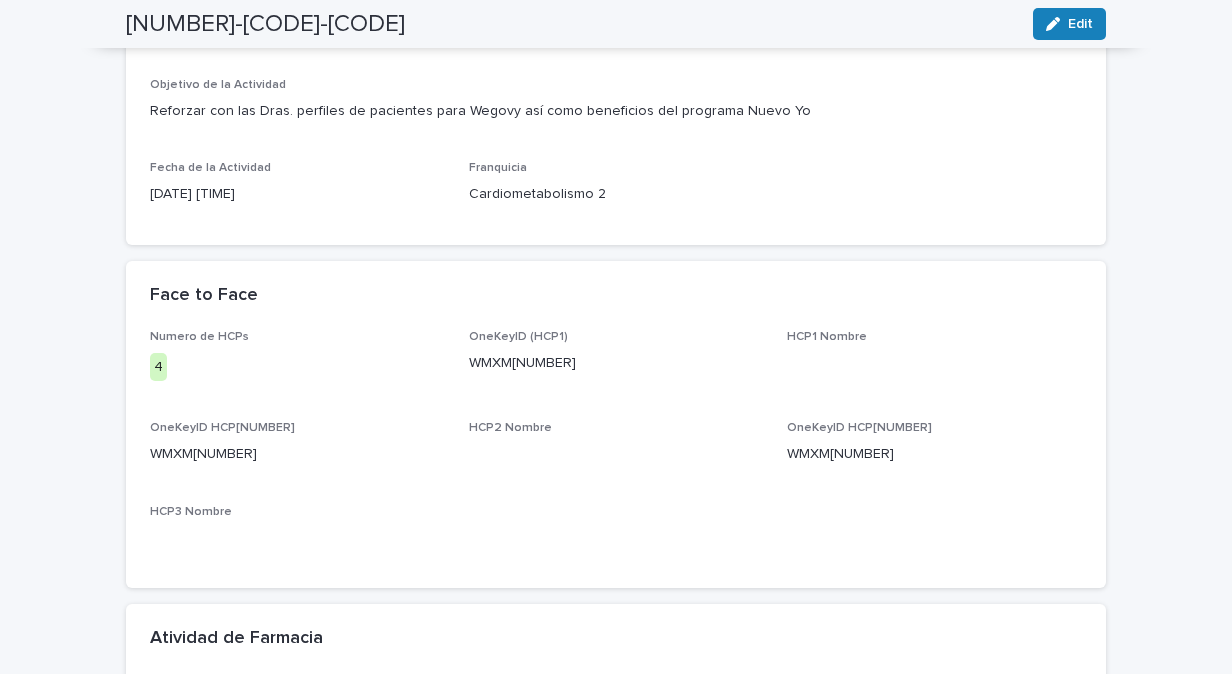 drag, startPoint x: 146, startPoint y: 110, endPoint x: 768, endPoint y: 116, distance: 622.02893 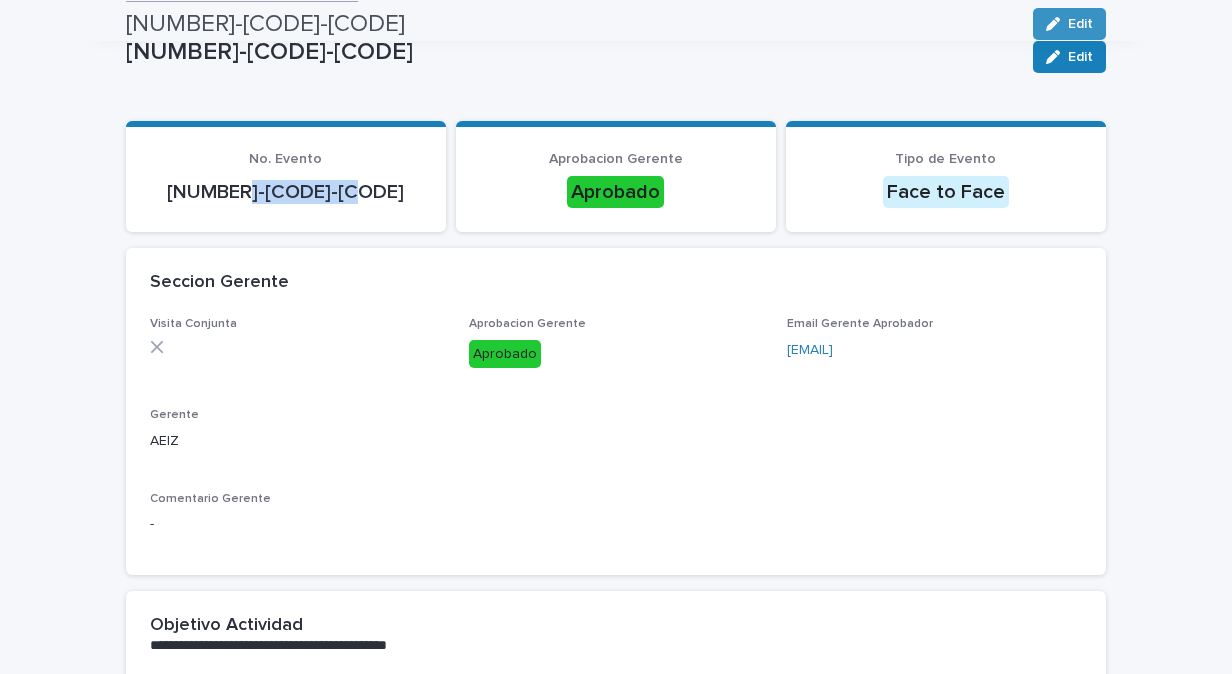 scroll, scrollTop: 0, scrollLeft: 0, axis: both 